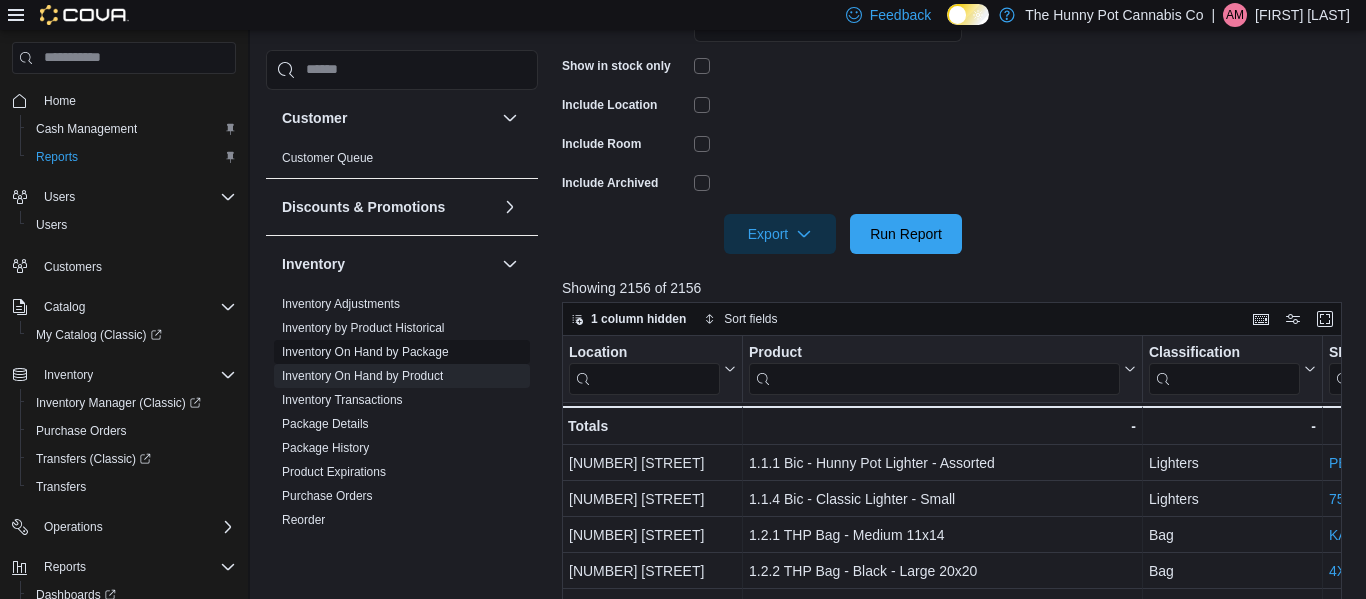 scroll, scrollTop: 503, scrollLeft: 0, axis: vertical 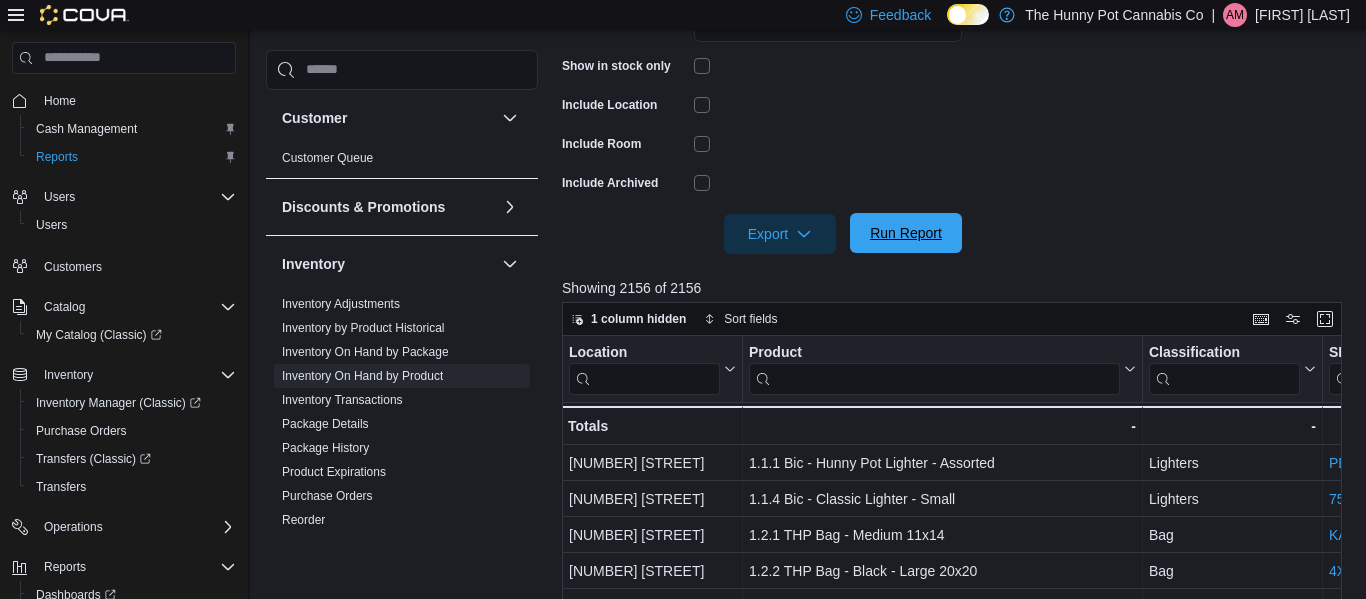 click on "Run Report" at bounding box center [906, 233] 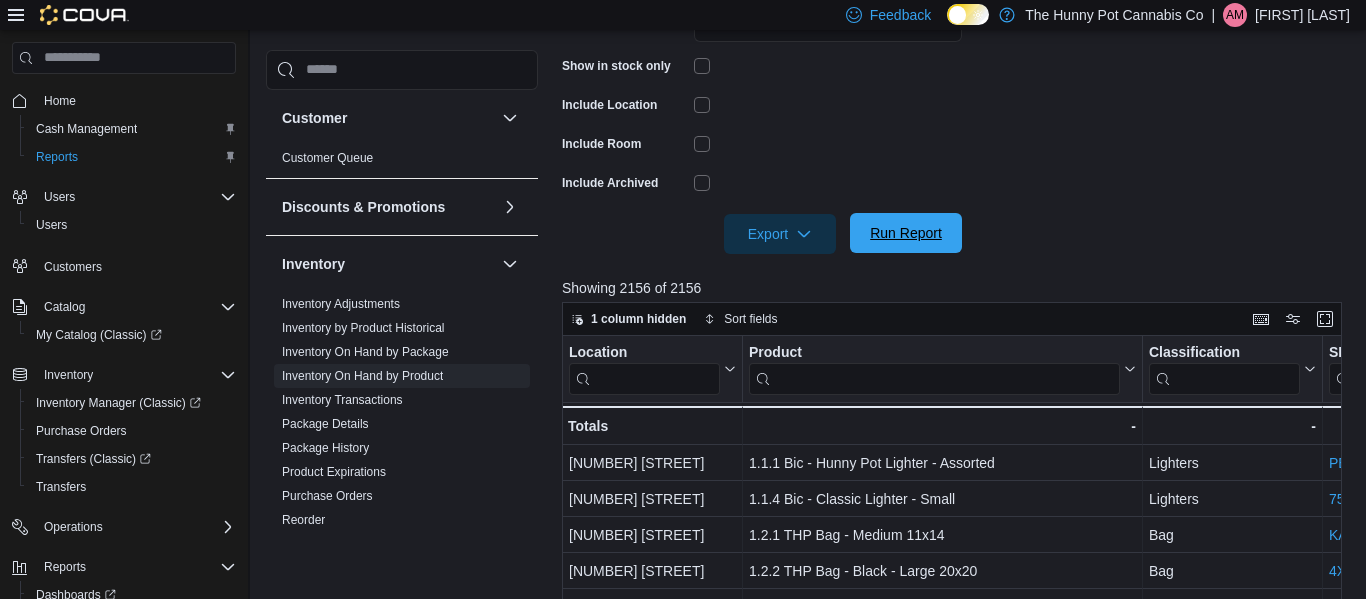 click on "Run Report" at bounding box center (906, 233) 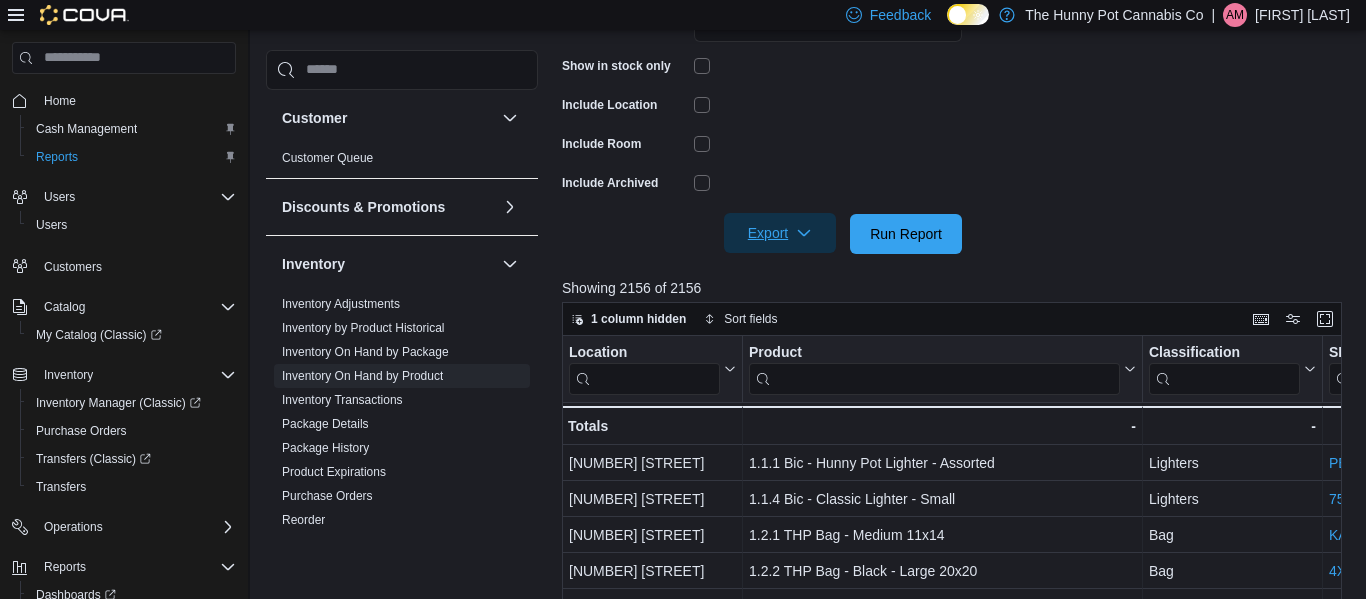 click on "Export" at bounding box center (780, 233) 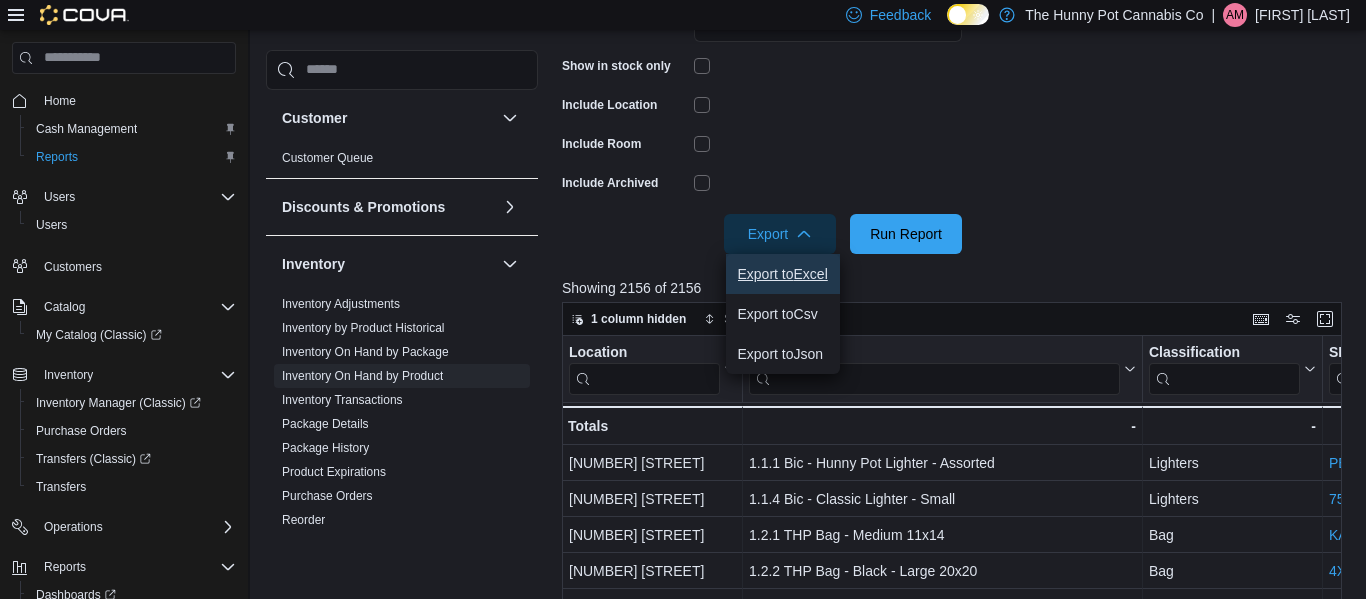 click on "Export to  Excel" at bounding box center (783, 274) 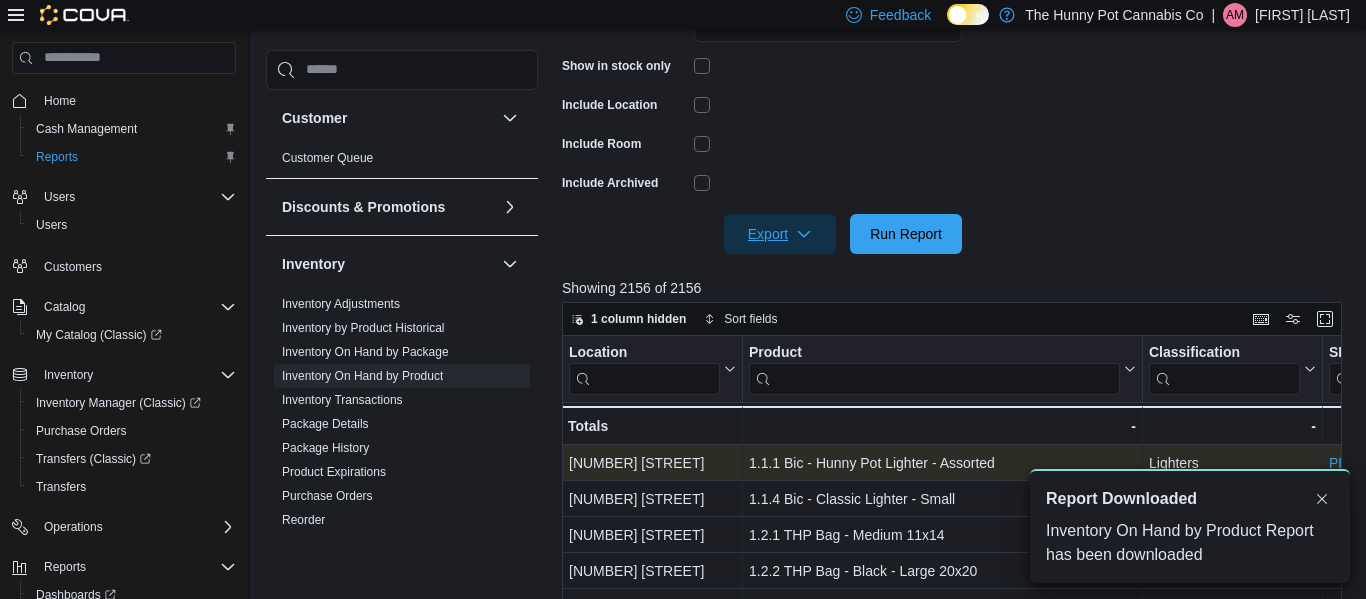 scroll, scrollTop: 0, scrollLeft: 0, axis: both 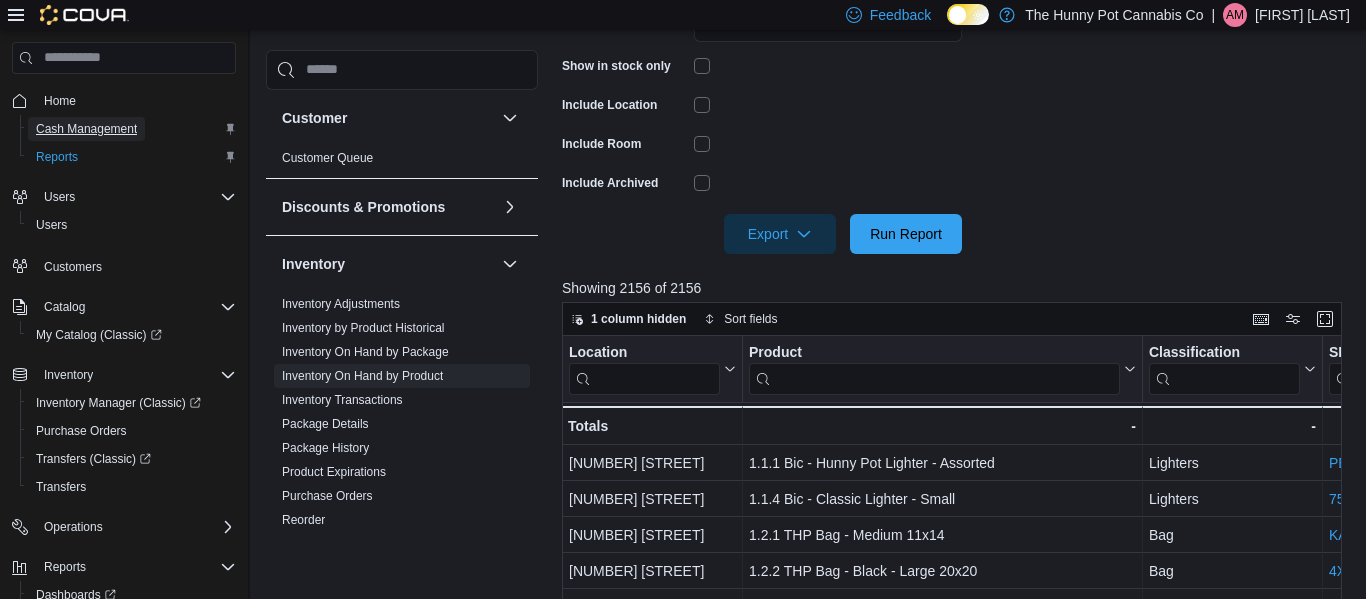 click on "Cash Management" at bounding box center (86, 129) 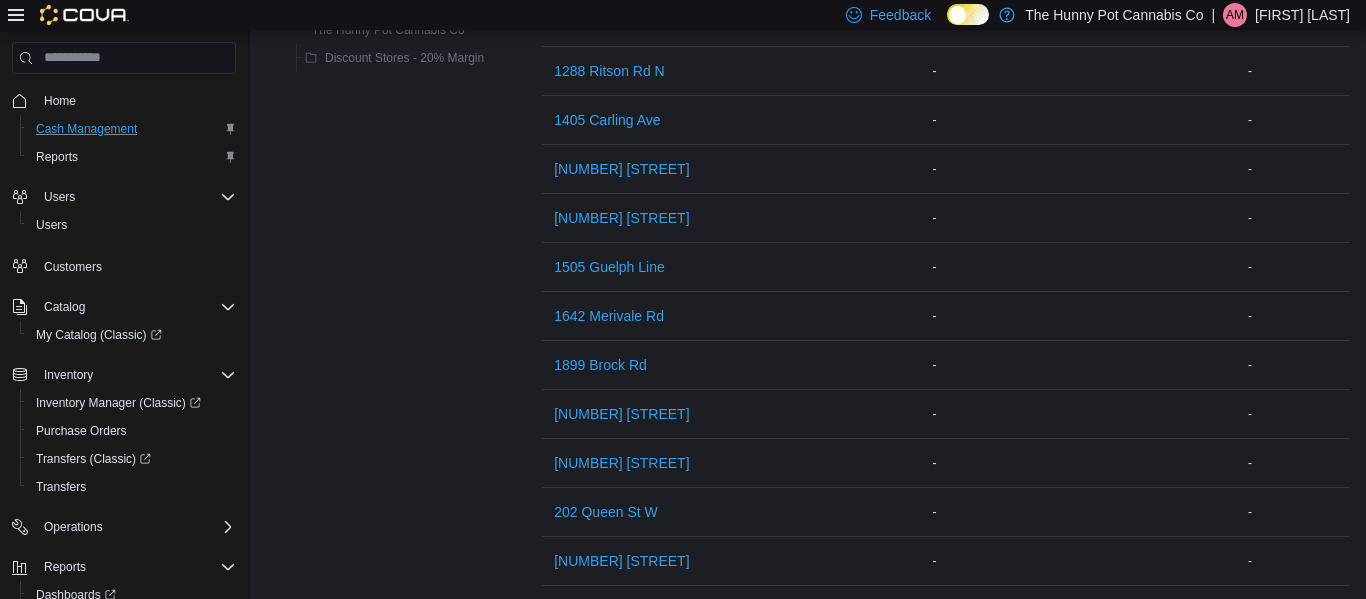 scroll, scrollTop: 0, scrollLeft: 0, axis: both 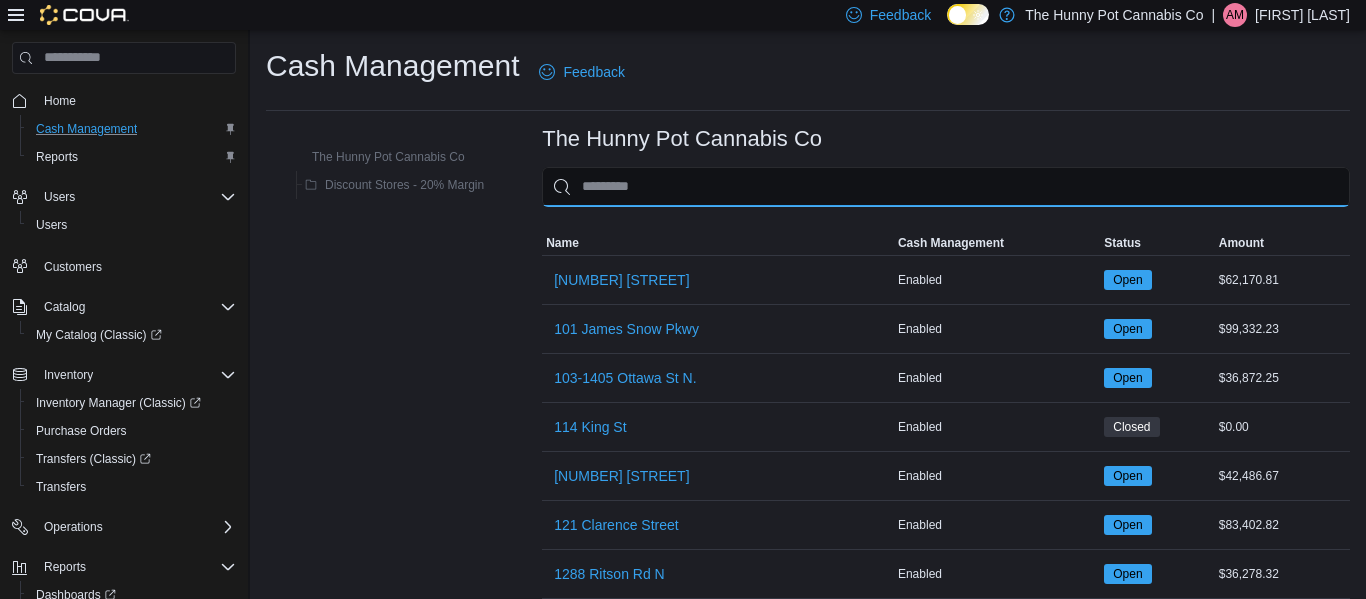 click at bounding box center (946, 187) 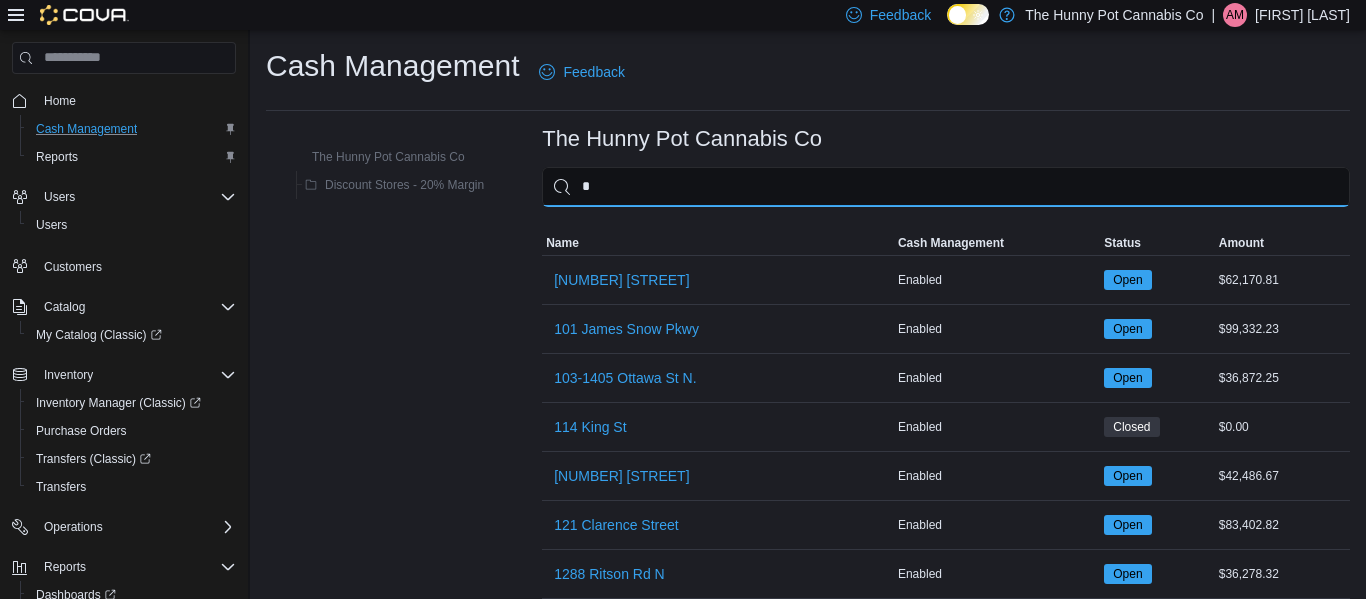 type on "**" 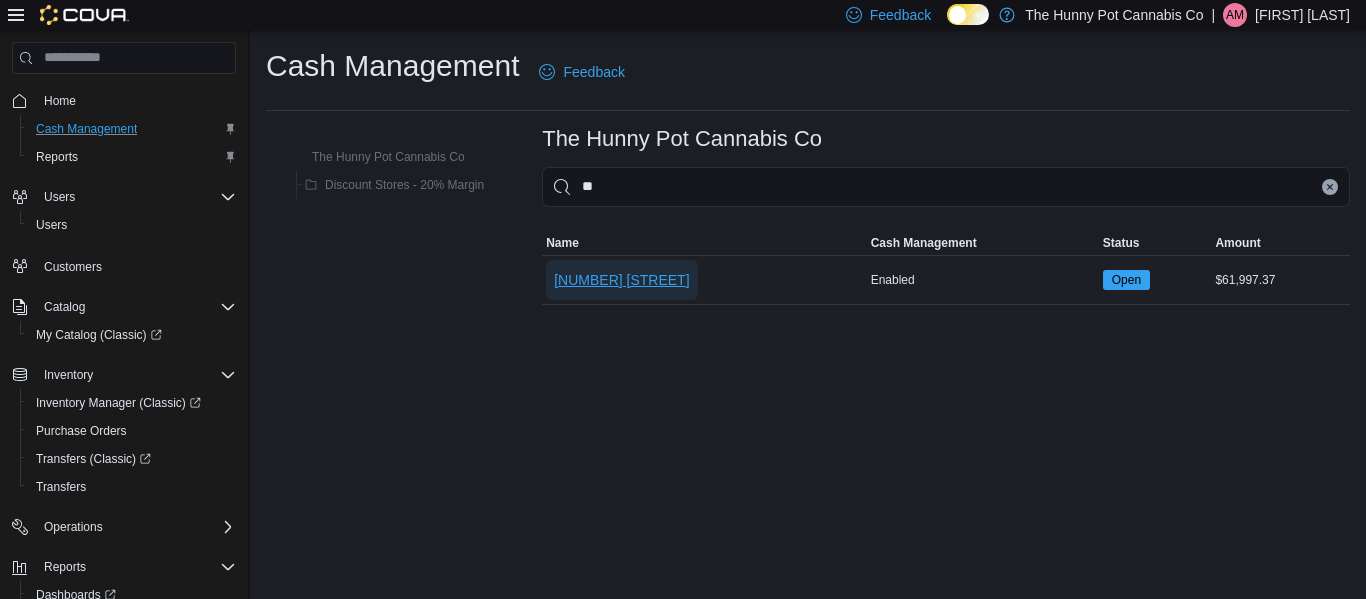click on "[NUMBER] [STREET]" at bounding box center (621, 280) 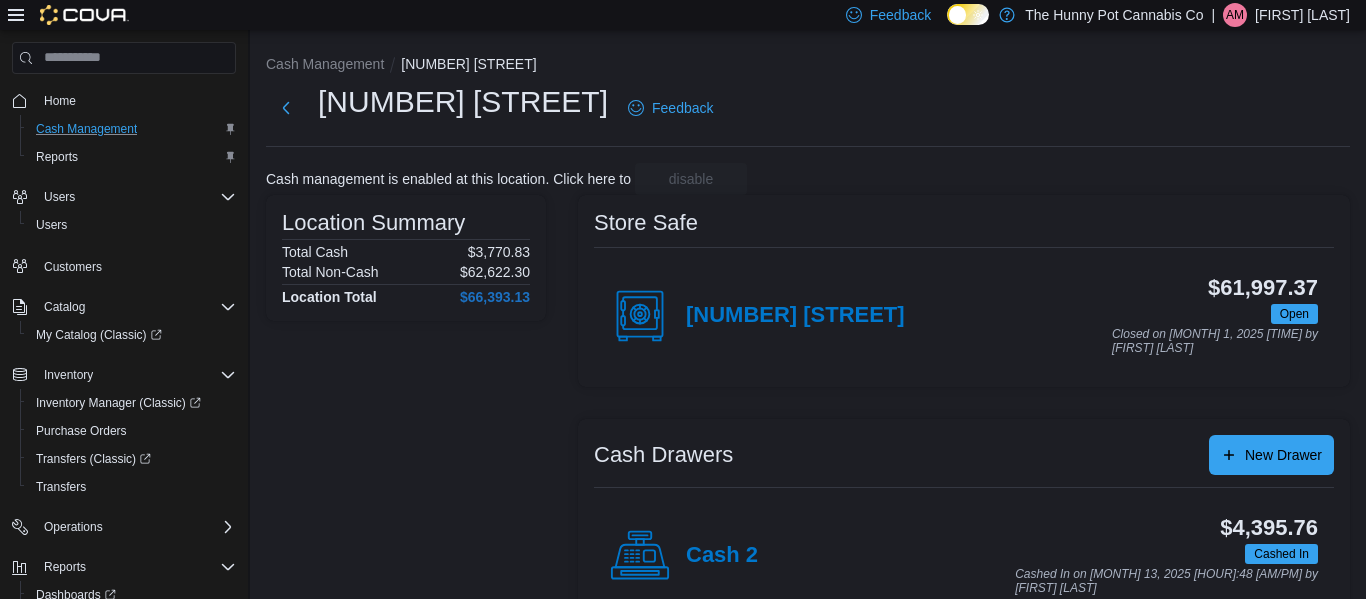scroll, scrollTop: 63, scrollLeft: 0, axis: vertical 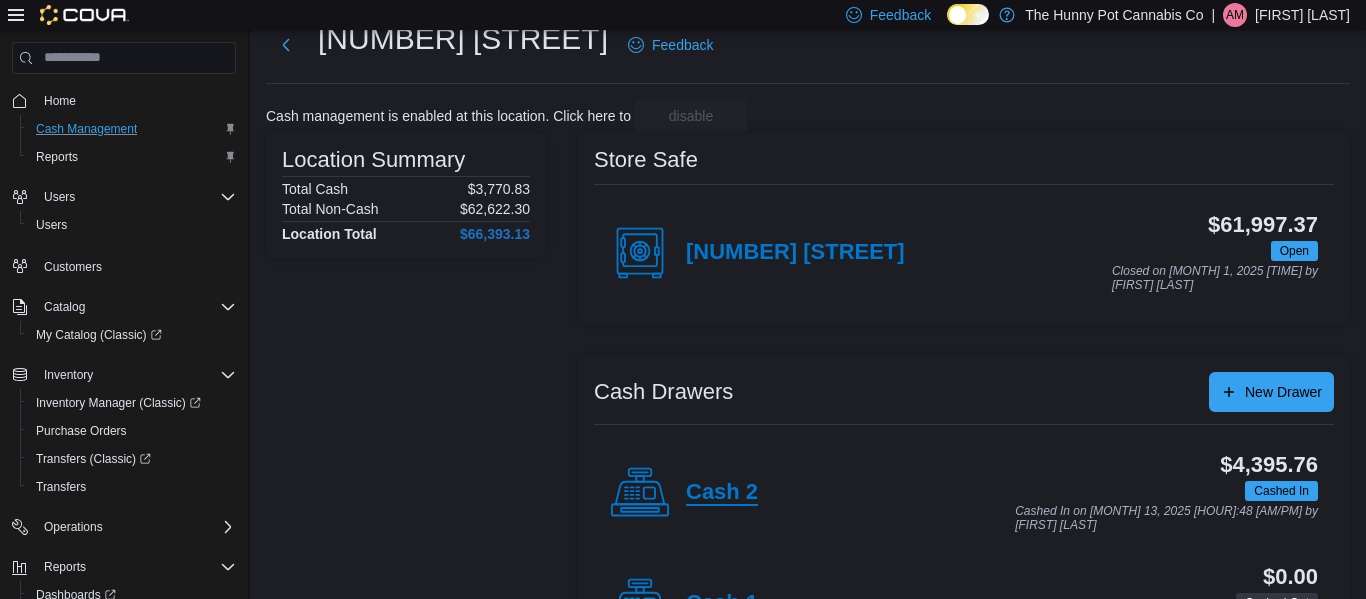 click on "Cash 2" at bounding box center [722, 493] 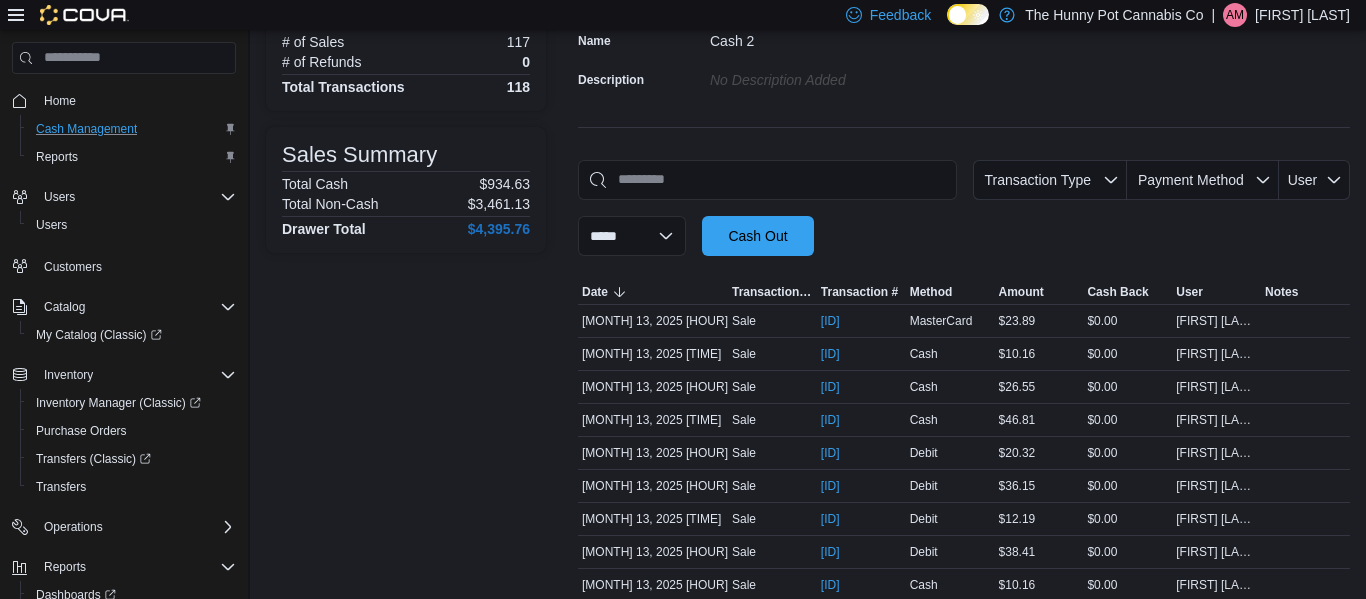 scroll, scrollTop: 515, scrollLeft: 0, axis: vertical 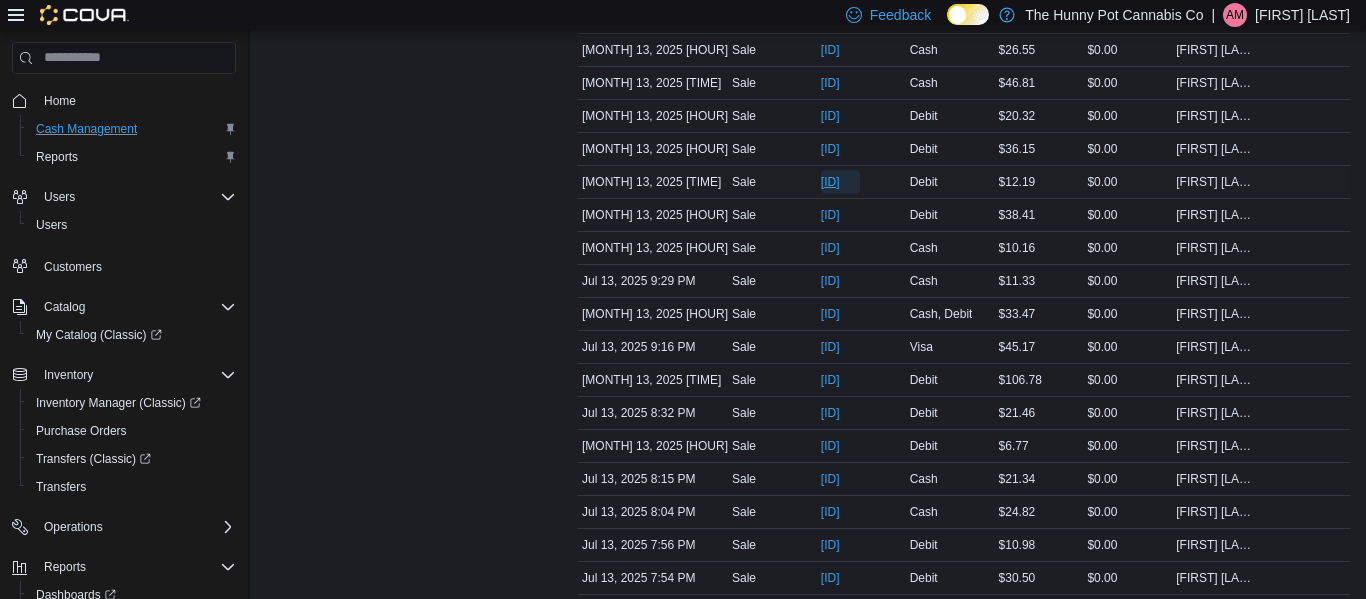 click on "[ID]" at bounding box center [830, 182] 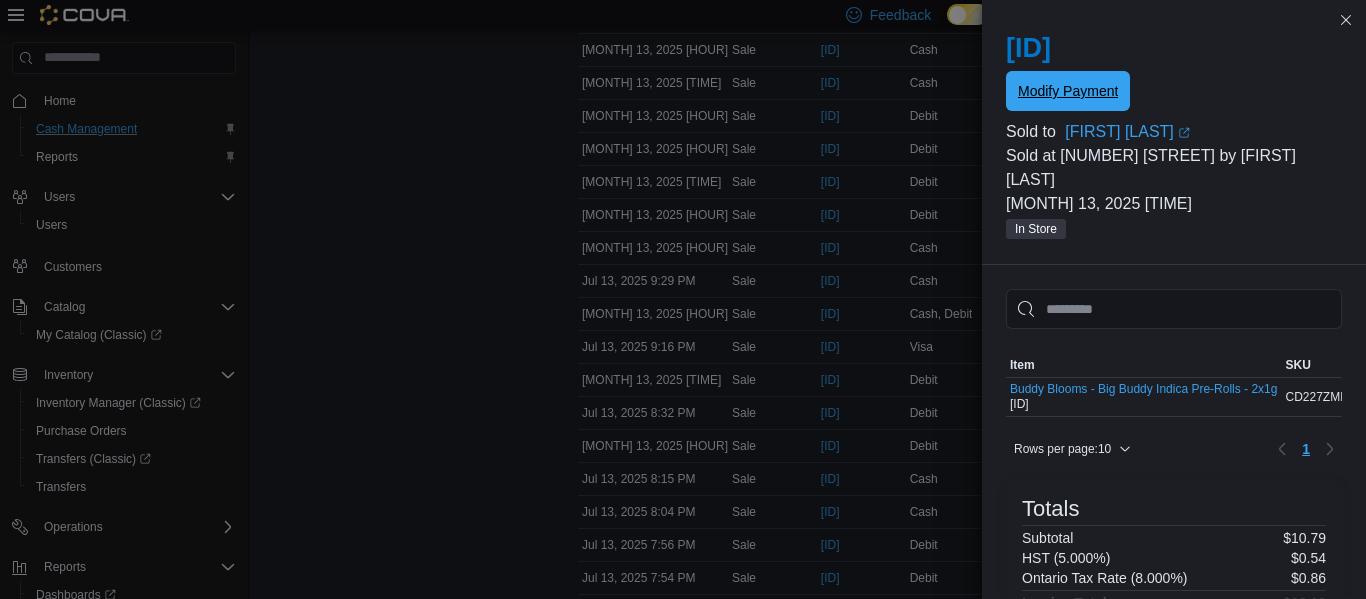 click on "Modify Payment" at bounding box center (1068, 91) 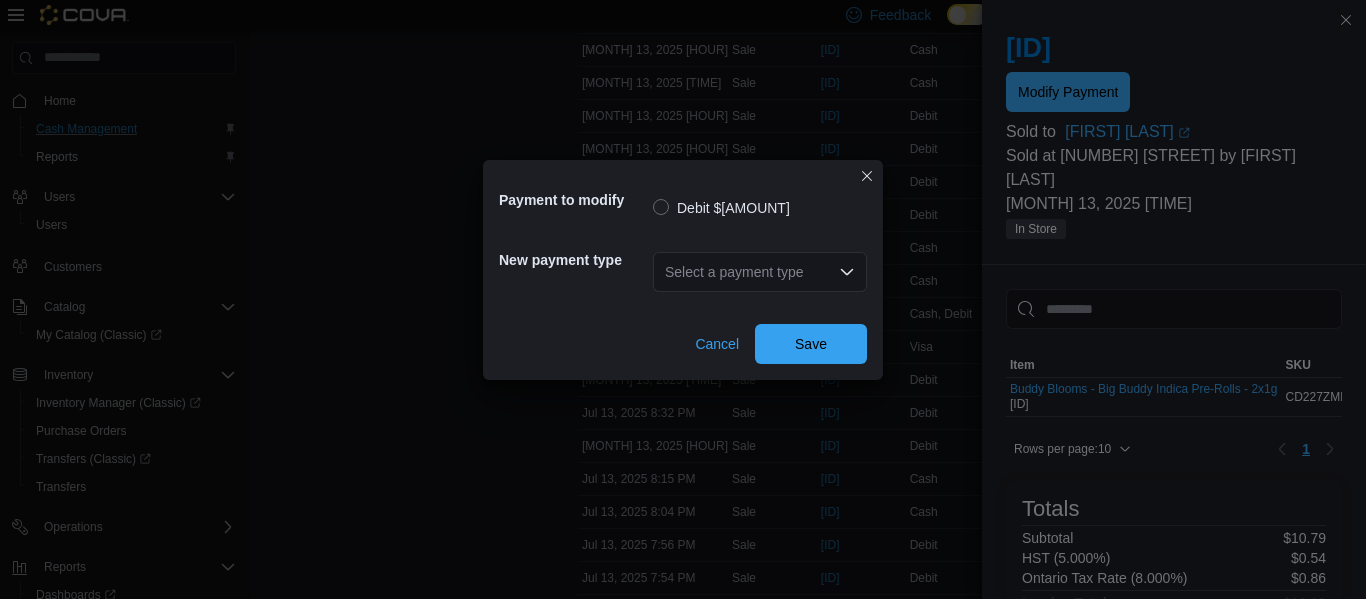click on "Select a payment type" at bounding box center (760, 272) 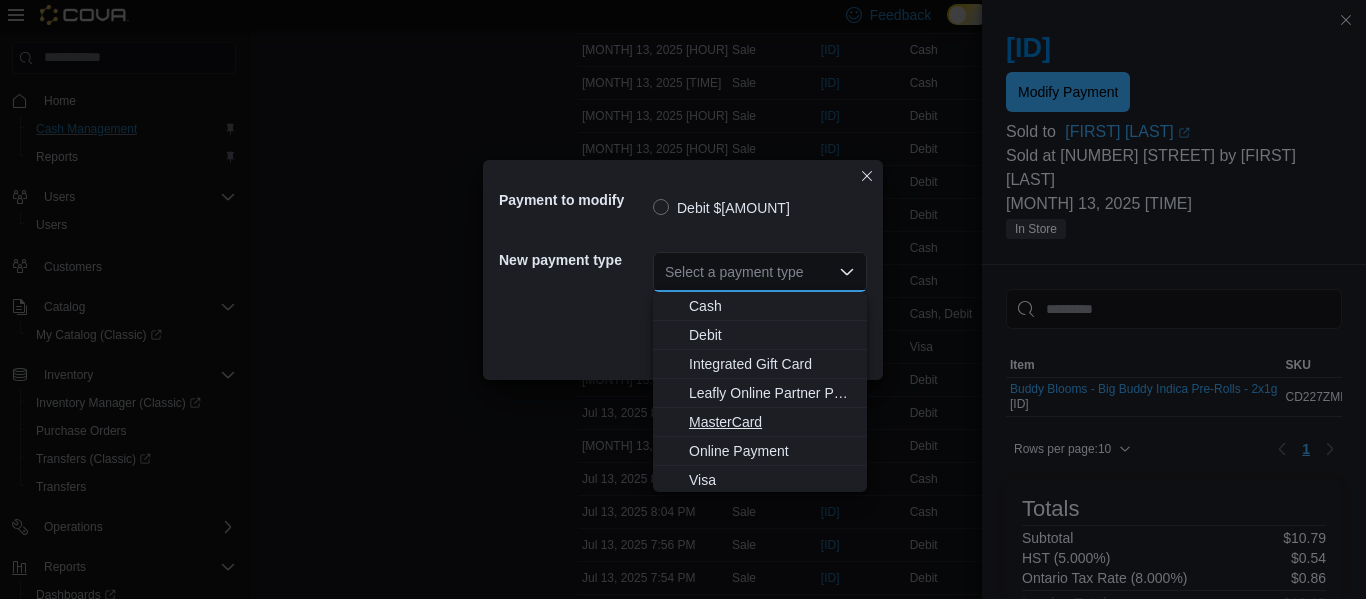 click on "MasterCard" at bounding box center (772, 422) 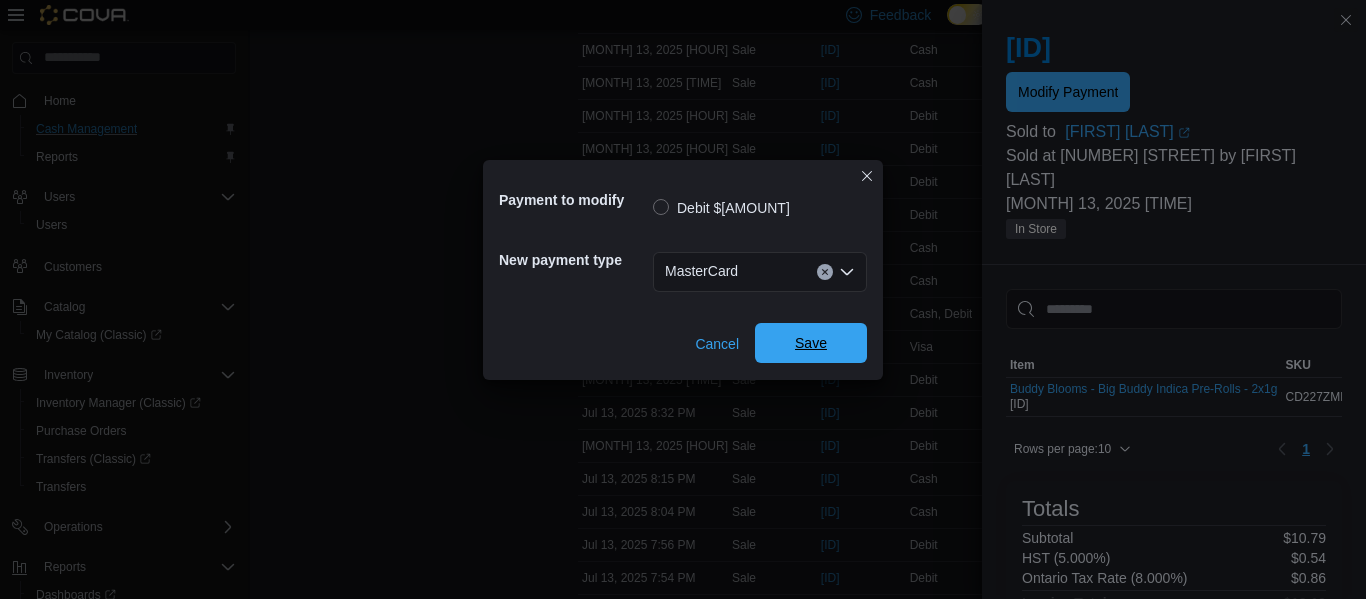 click on "Save" at bounding box center (811, 343) 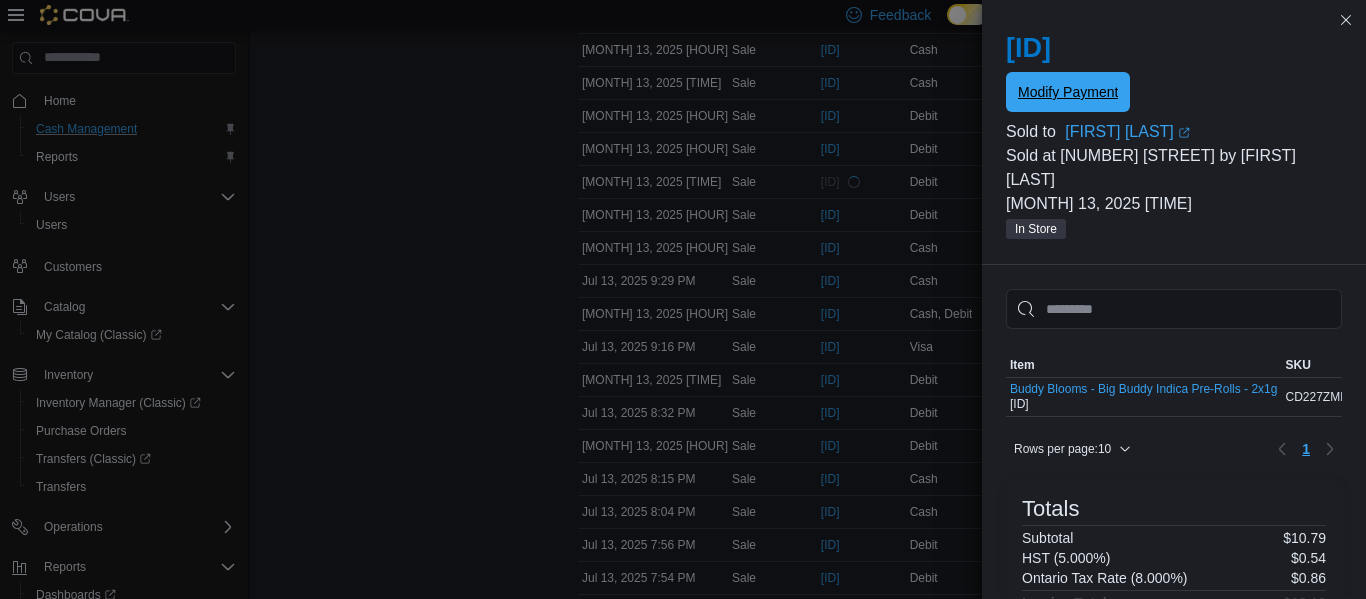 scroll, scrollTop: 0, scrollLeft: 0, axis: both 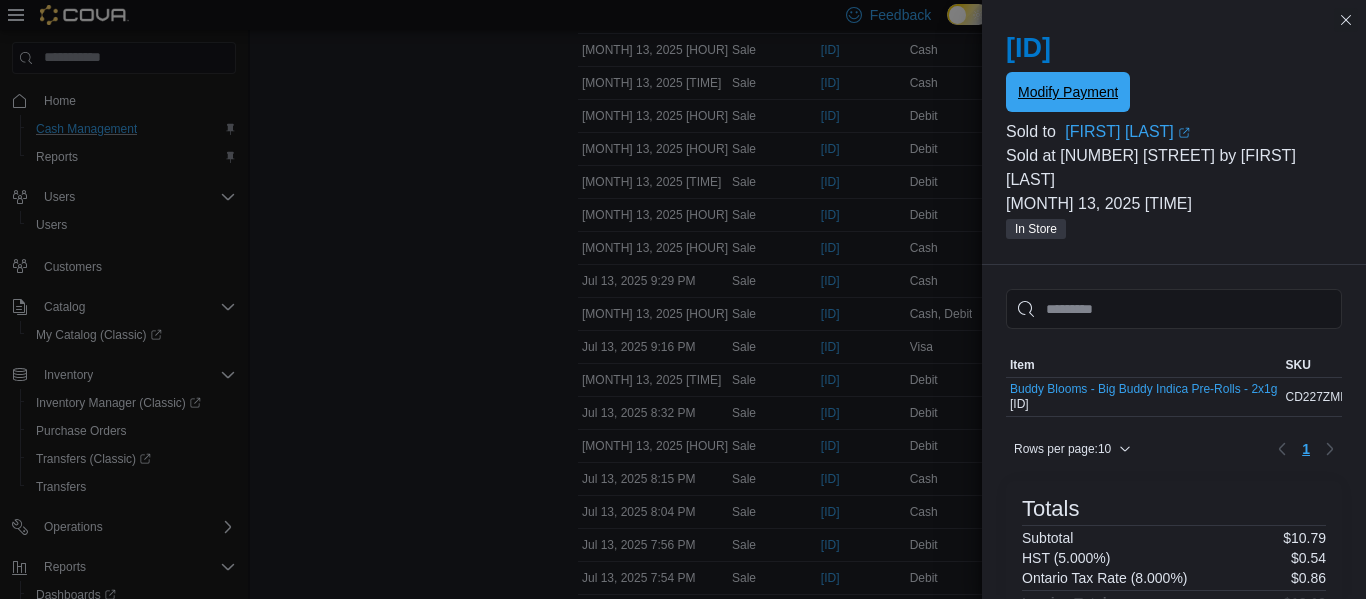 type 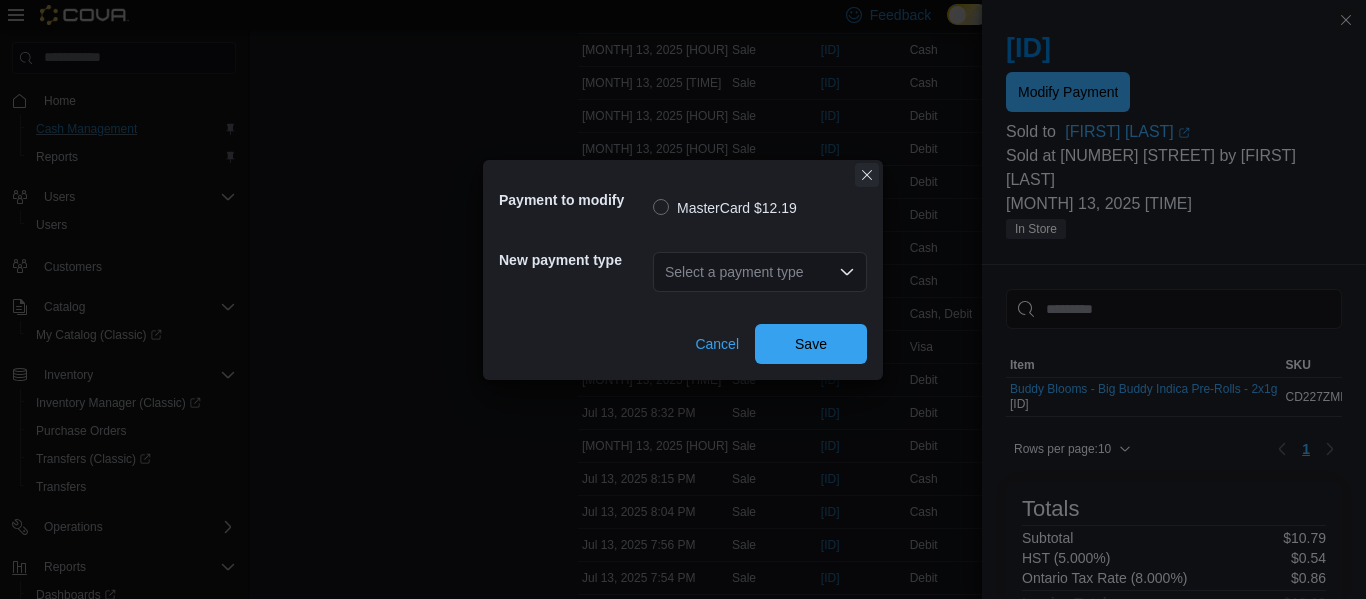 click at bounding box center [867, 175] 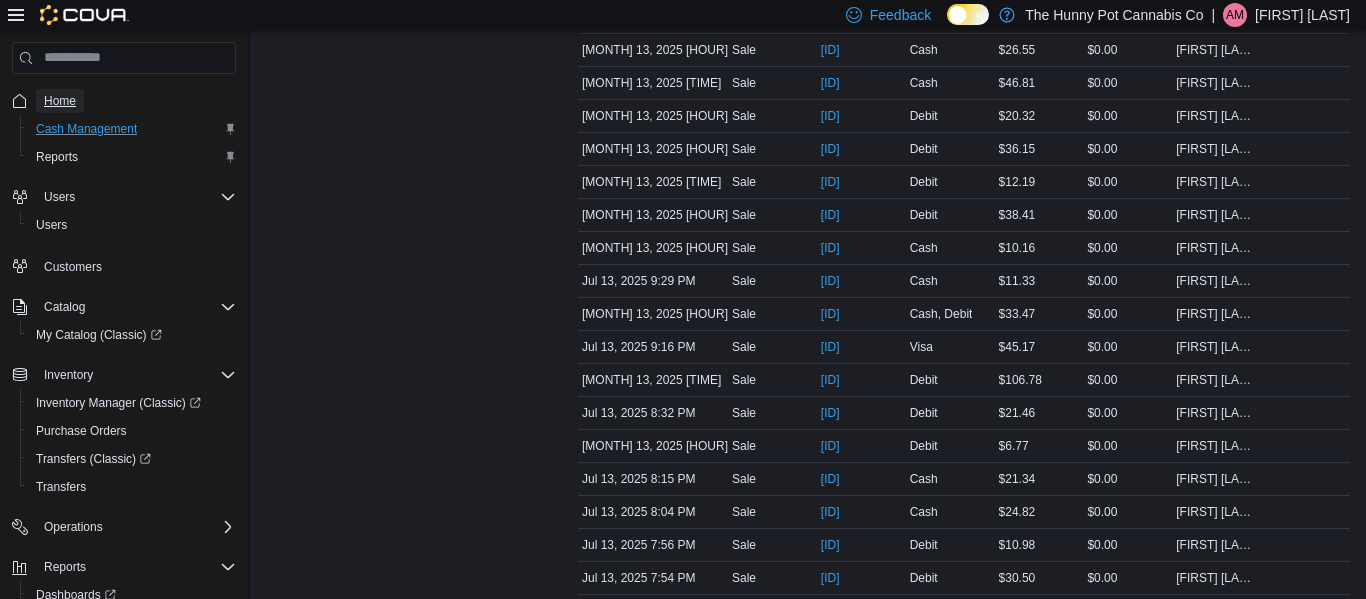 click on "Home" at bounding box center [60, 101] 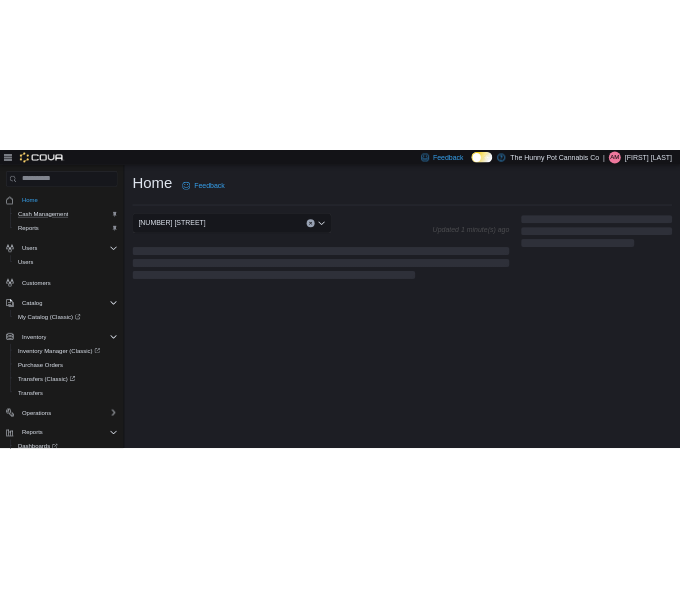 scroll, scrollTop: 0, scrollLeft: 0, axis: both 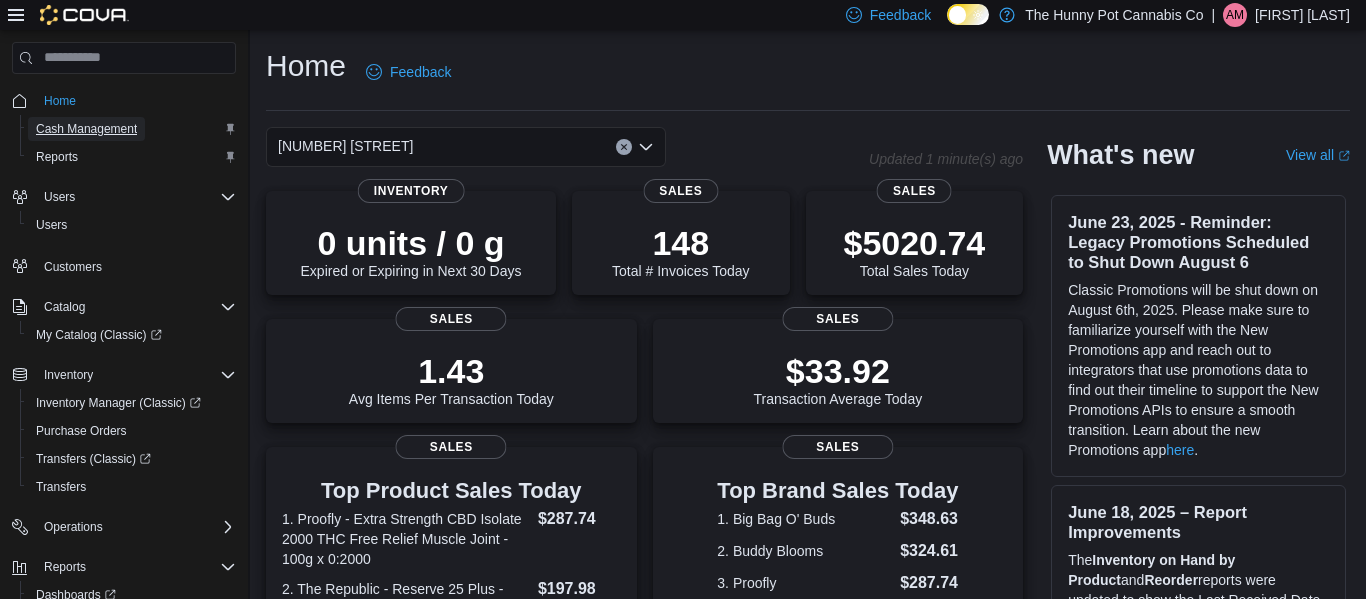 click on "Cash Management" at bounding box center (86, 129) 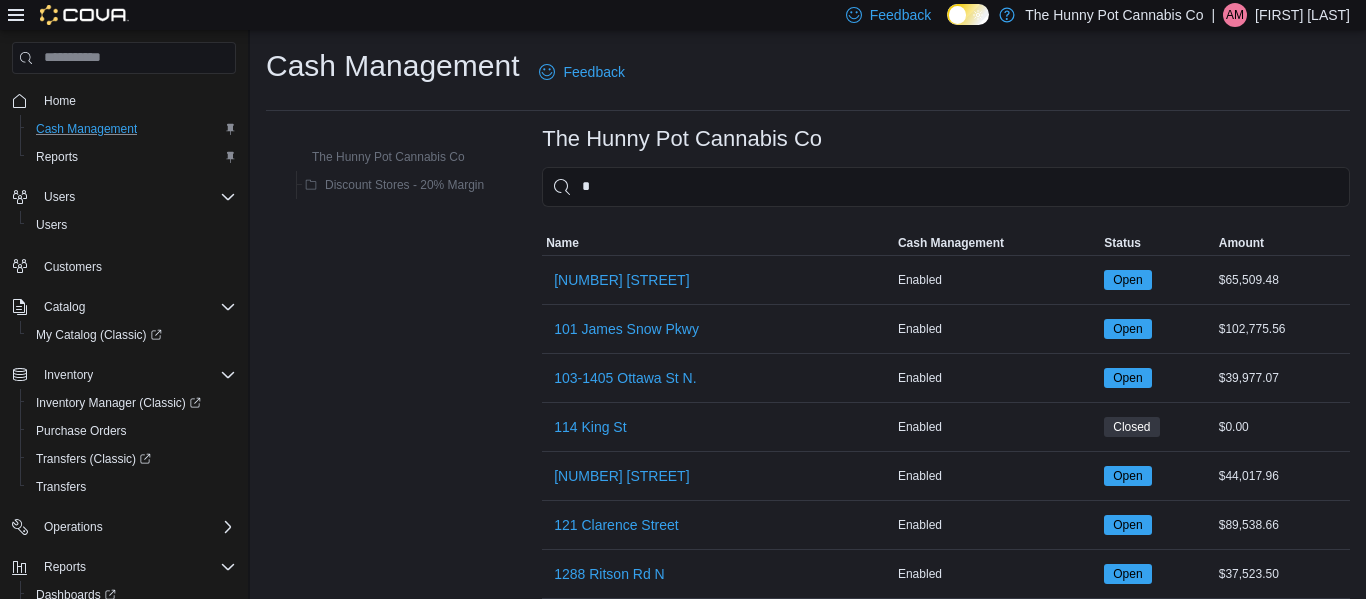 type on "**" 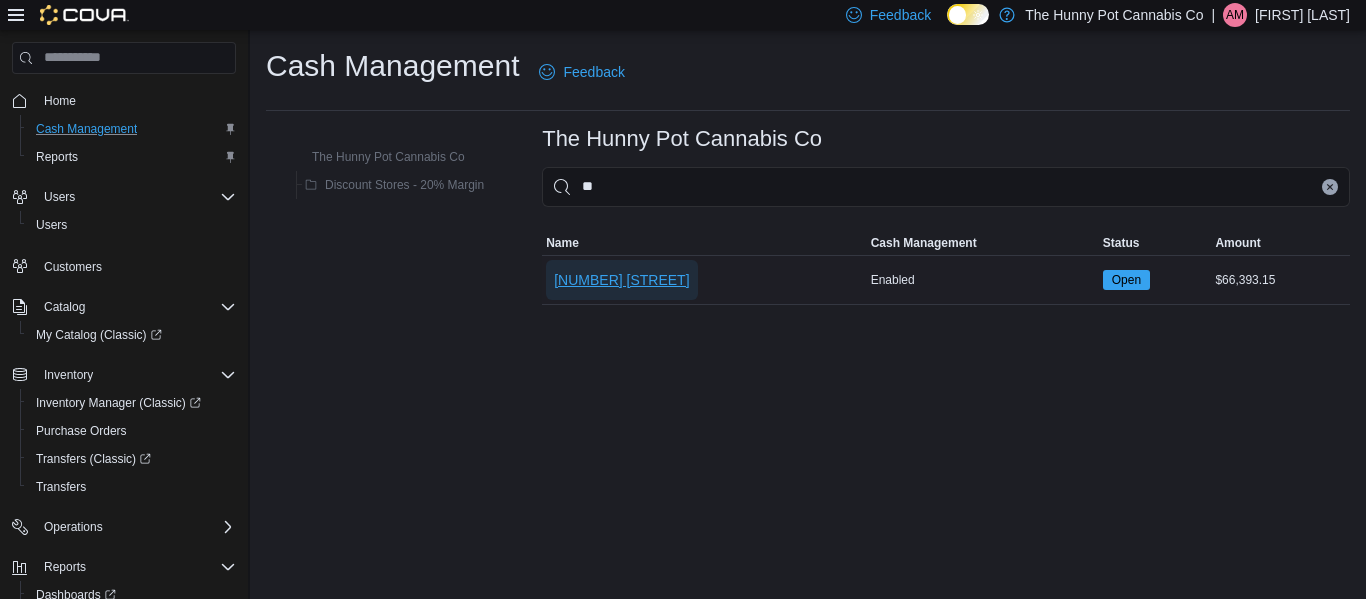 click on "[NUMBER] [STREET]" at bounding box center [621, 280] 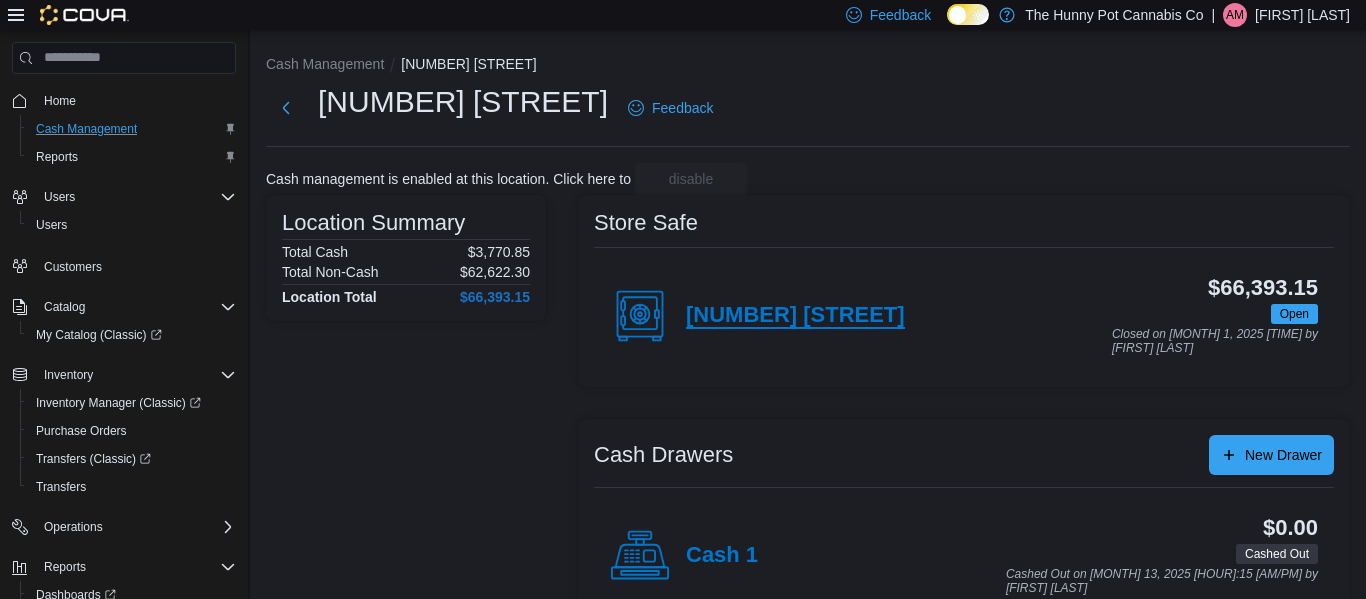 click on "[NUMBER] [STREET]" at bounding box center (795, 316) 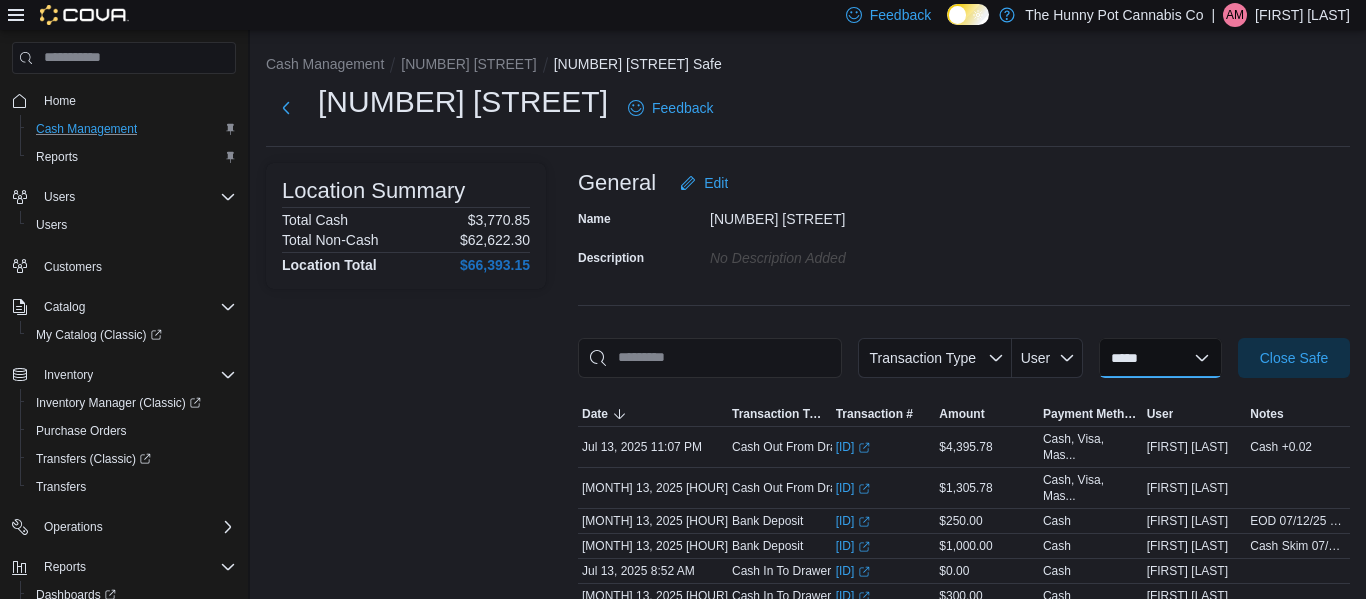 click on "**********" at bounding box center (1160, 358) 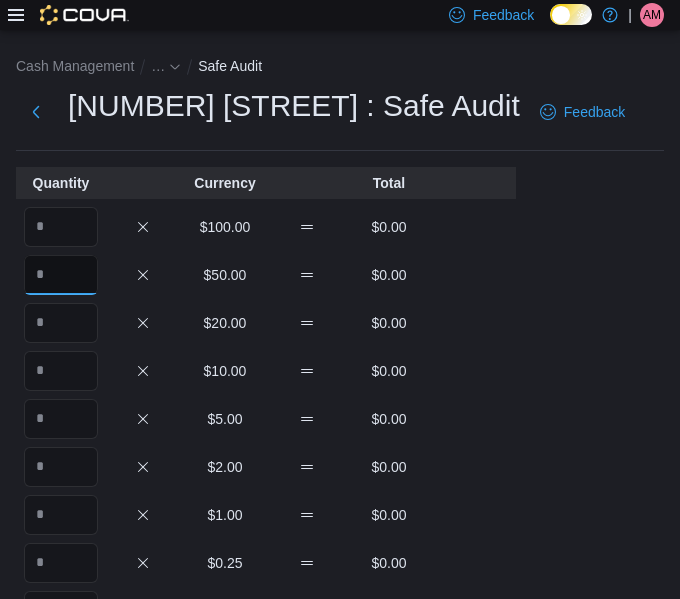 click at bounding box center (61, 275) 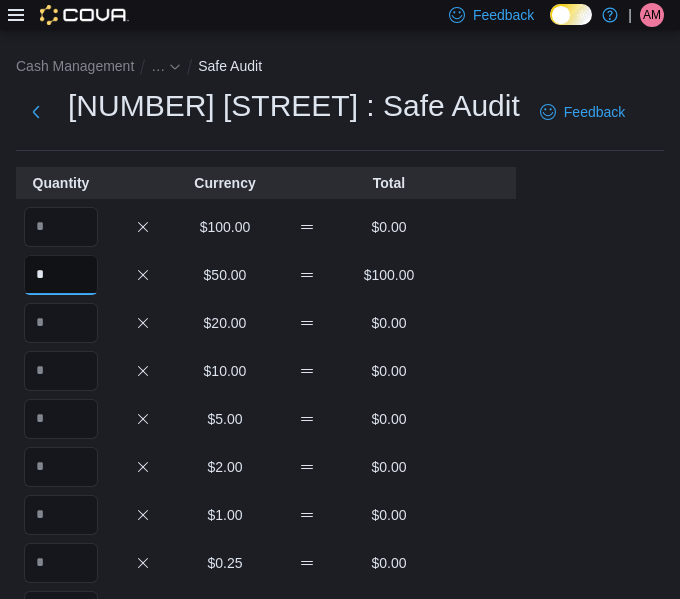 type on "*" 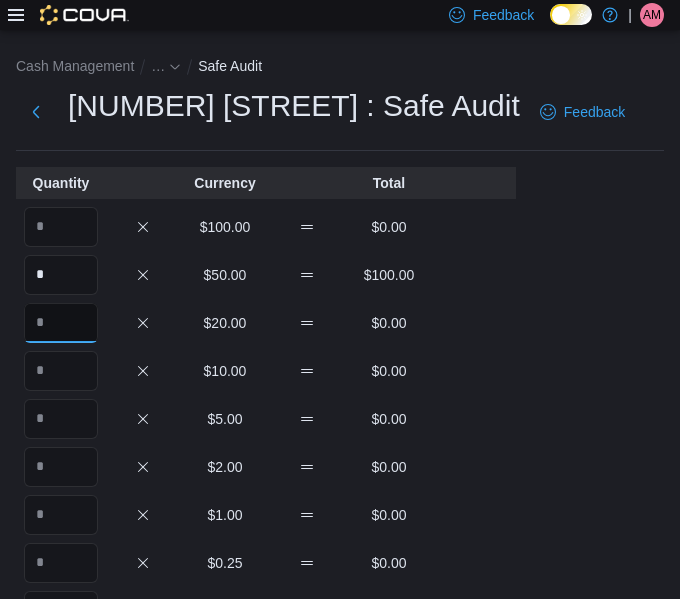 click at bounding box center [61, 323] 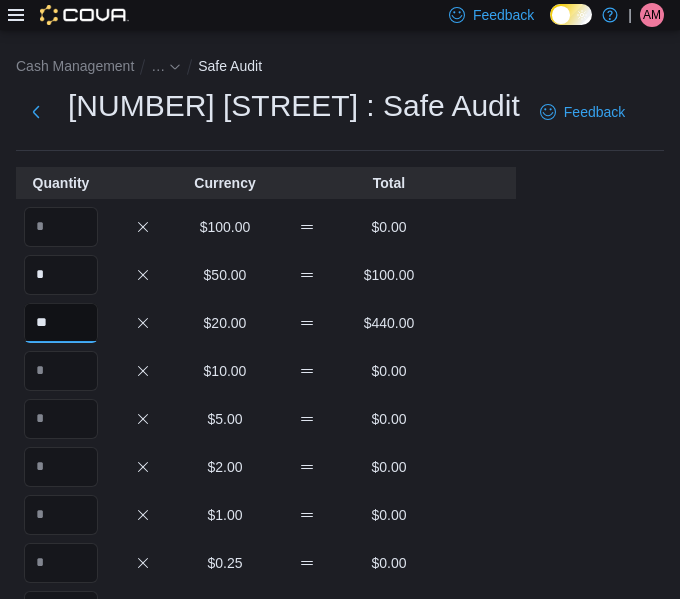 type on "**" 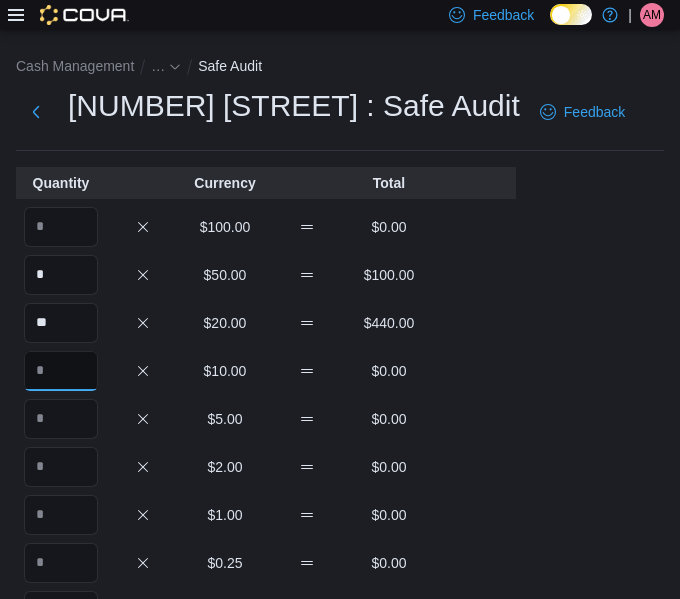 click at bounding box center (61, 371) 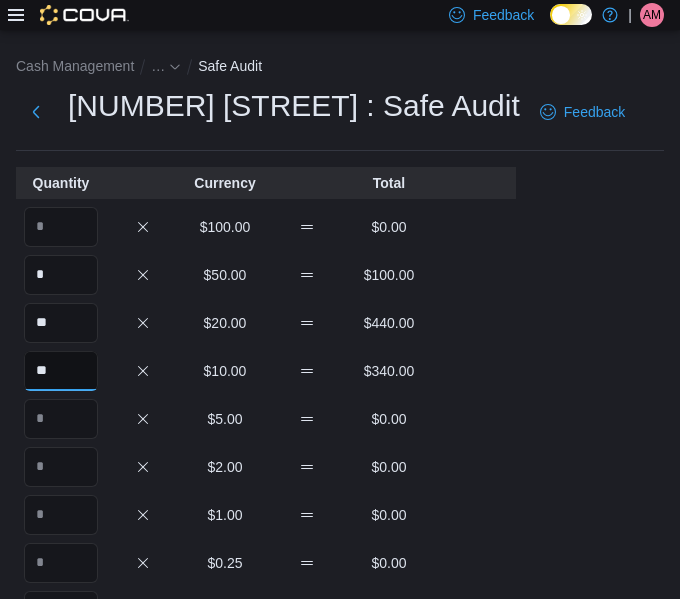 type on "**" 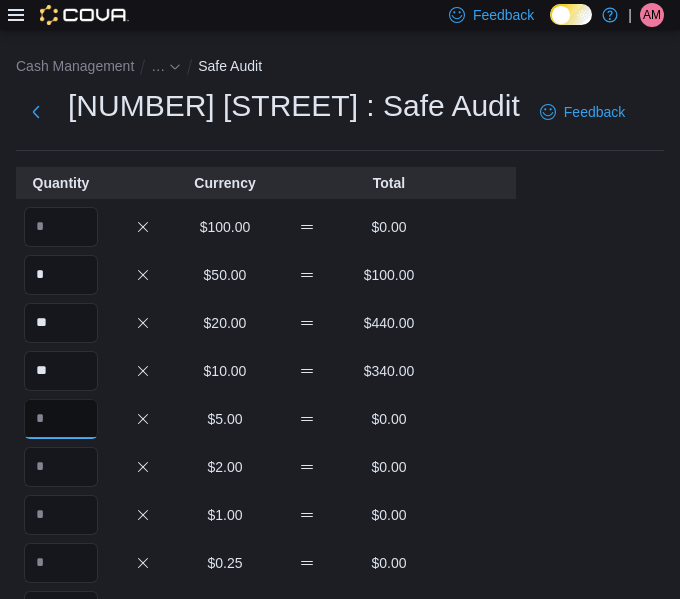 click at bounding box center (61, 419) 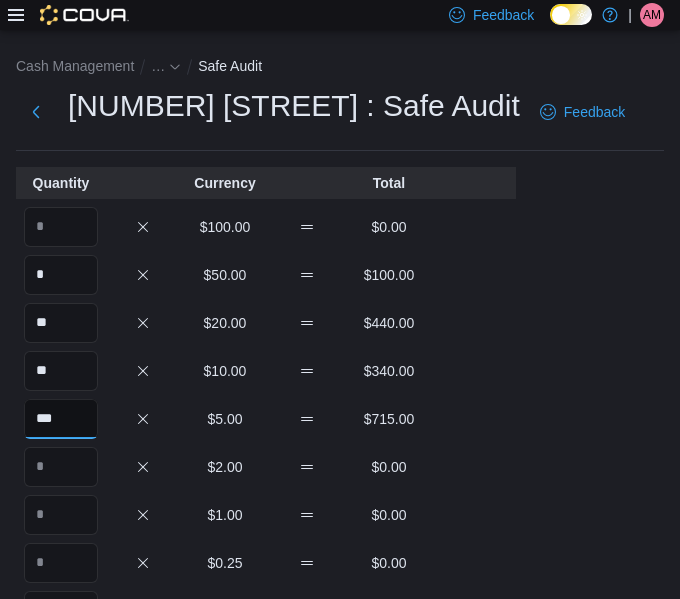 type on "***" 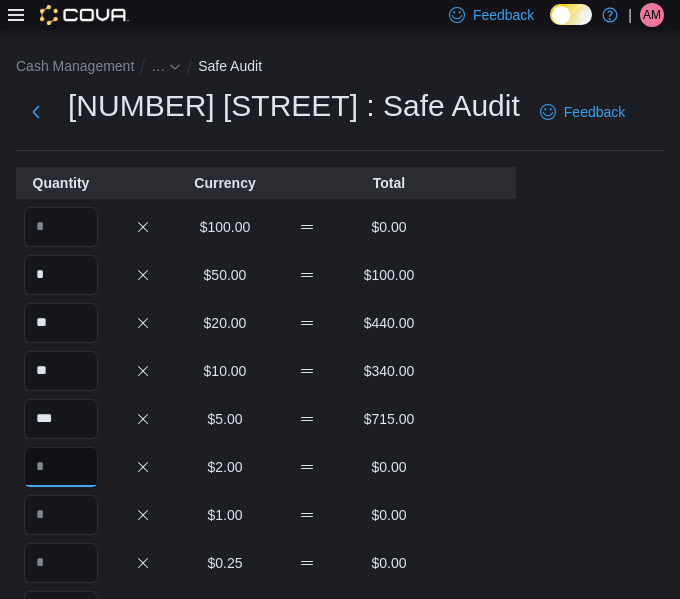 click at bounding box center (61, 467) 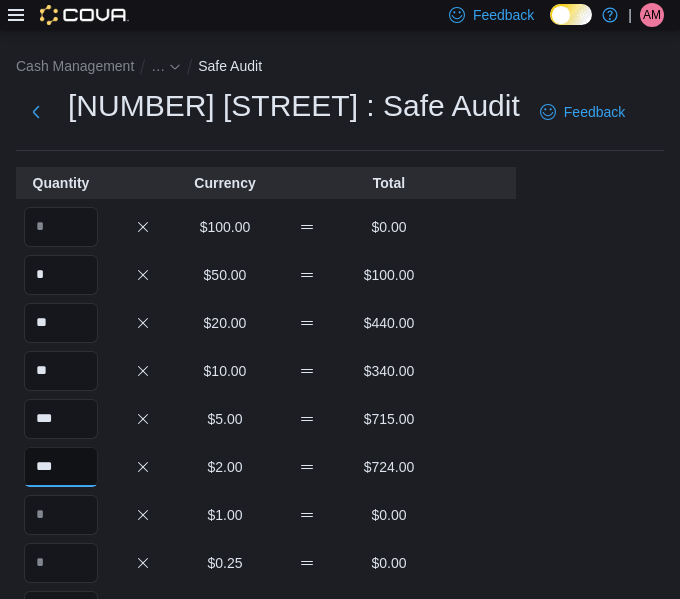 type on "***" 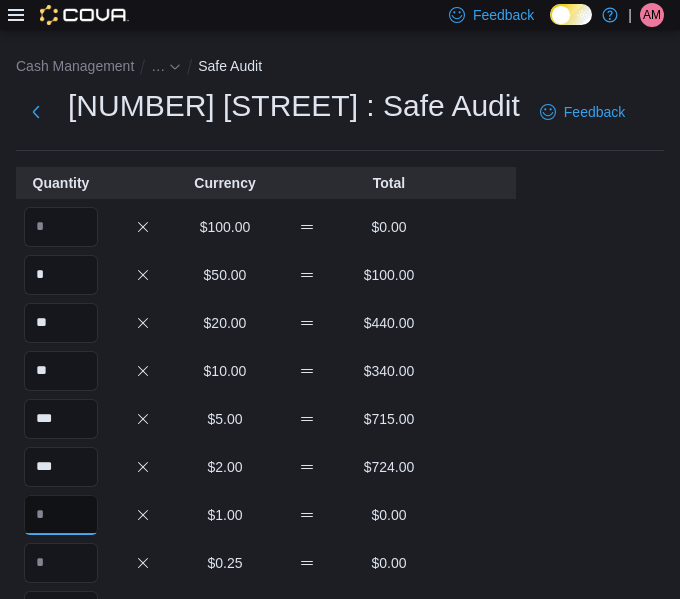 click at bounding box center [61, 515] 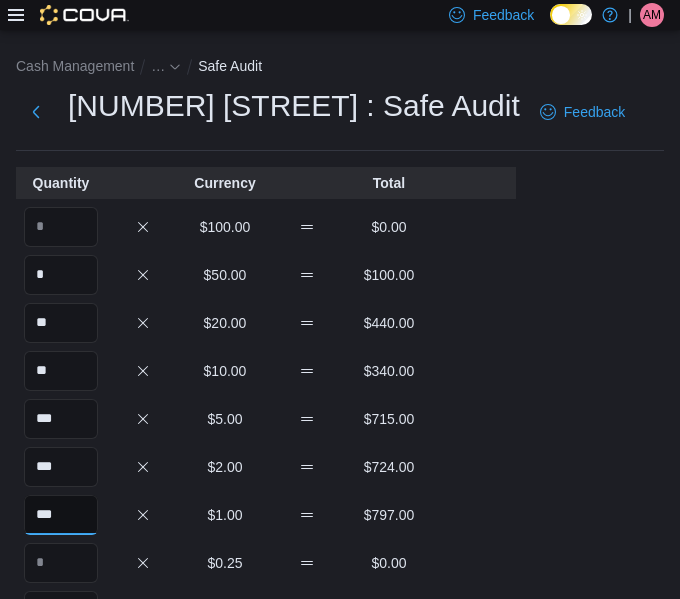 type on "***" 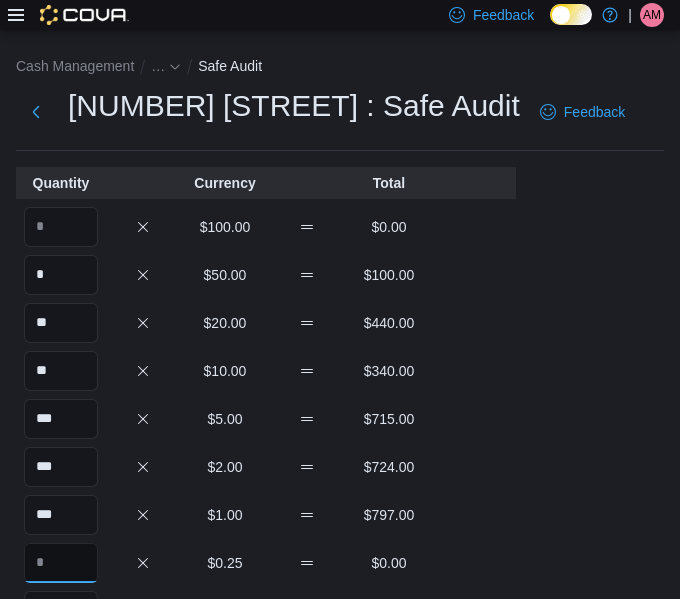 click at bounding box center (61, 563) 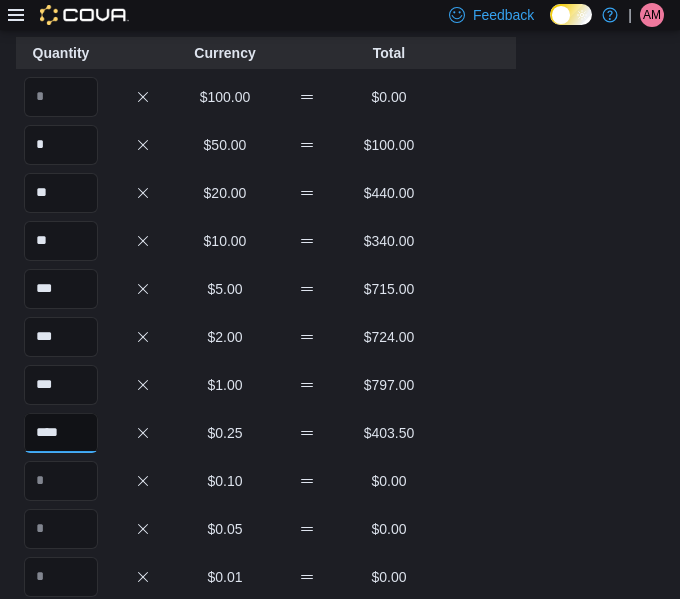 scroll, scrollTop: 141, scrollLeft: 0, axis: vertical 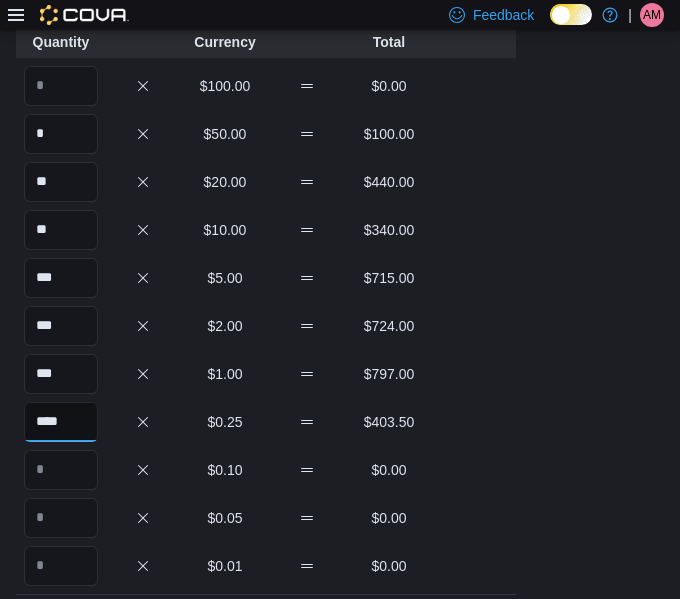 type on "****" 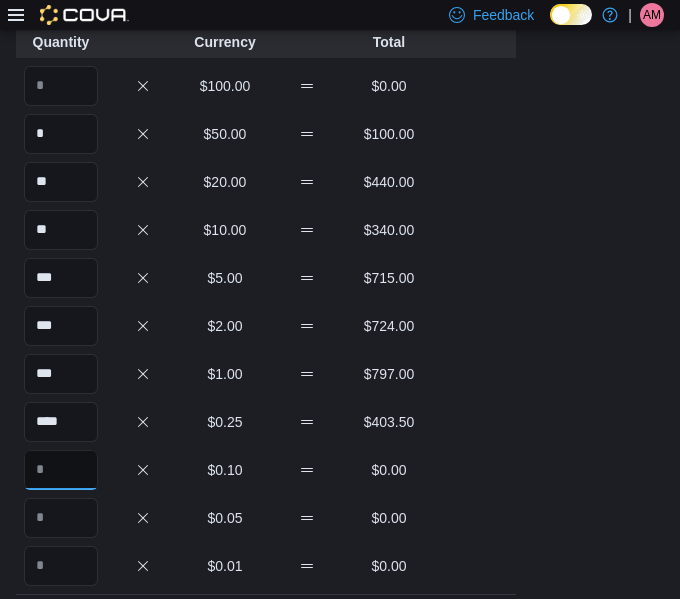 click at bounding box center (61, 470) 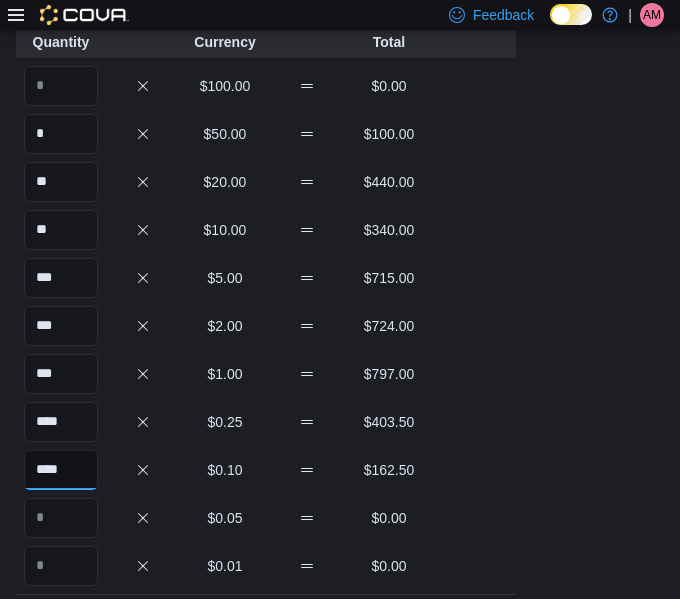 type on "****" 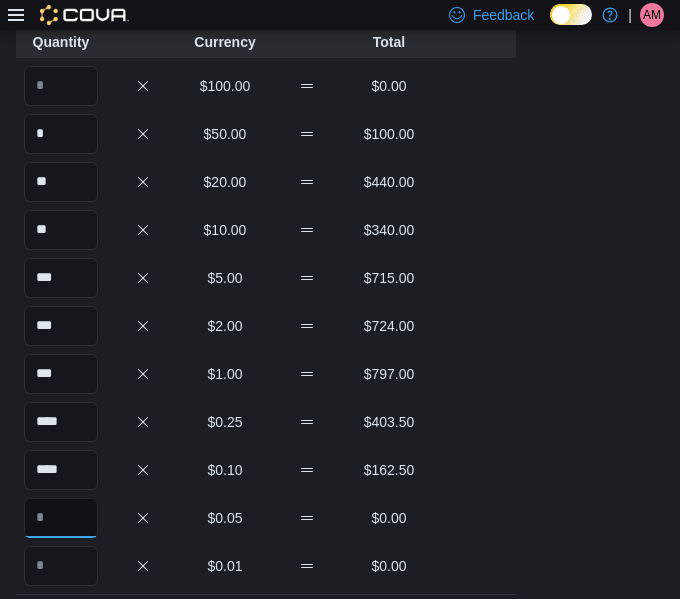 click at bounding box center [61, 518] 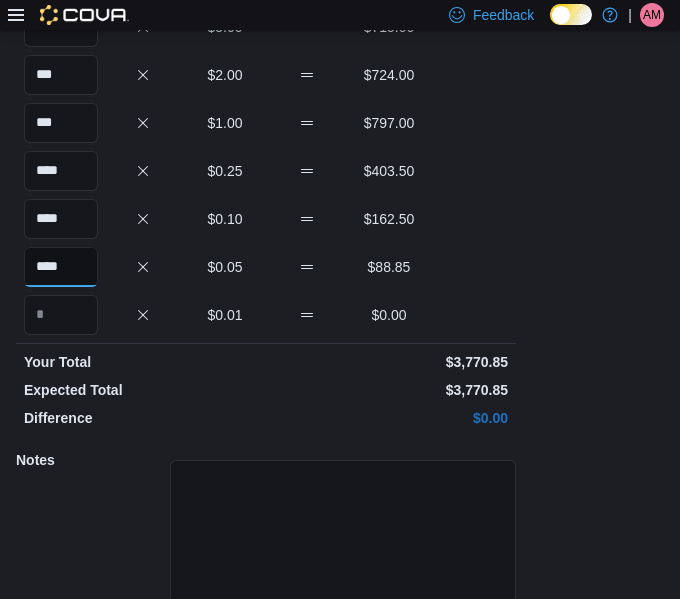 scroll, scrollTop: 399, scrollLeft: 0, axis: vertical 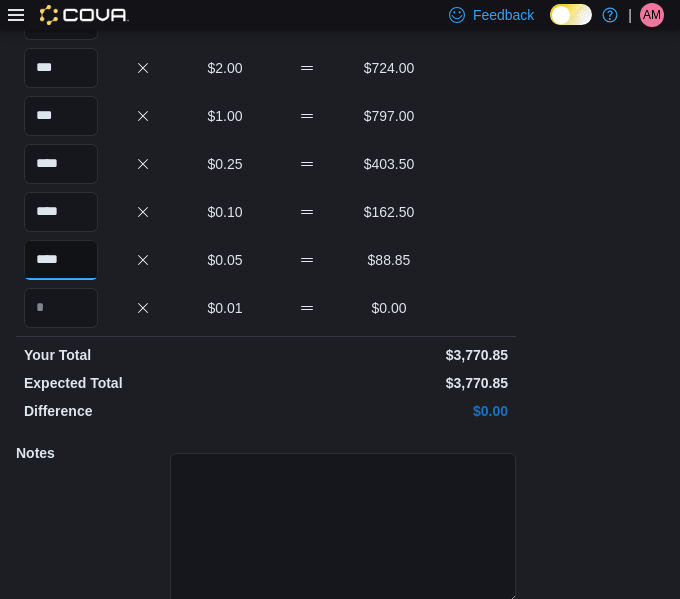 type on "****" 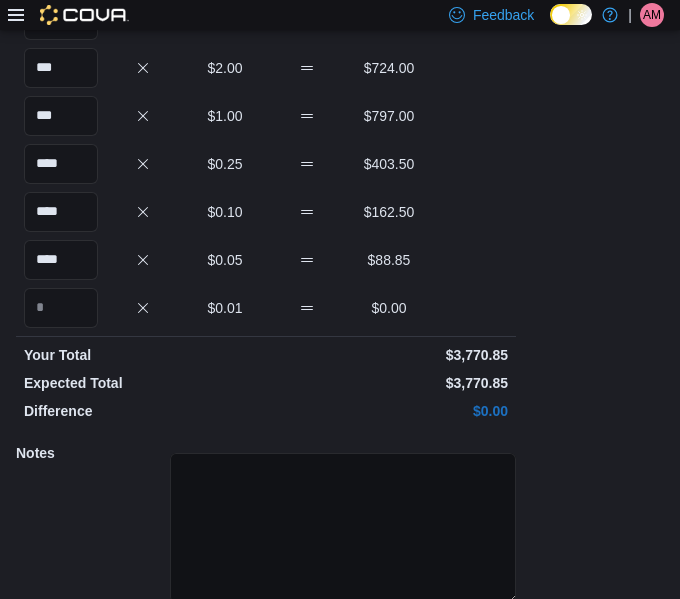 click at bounding box center (343, 528) 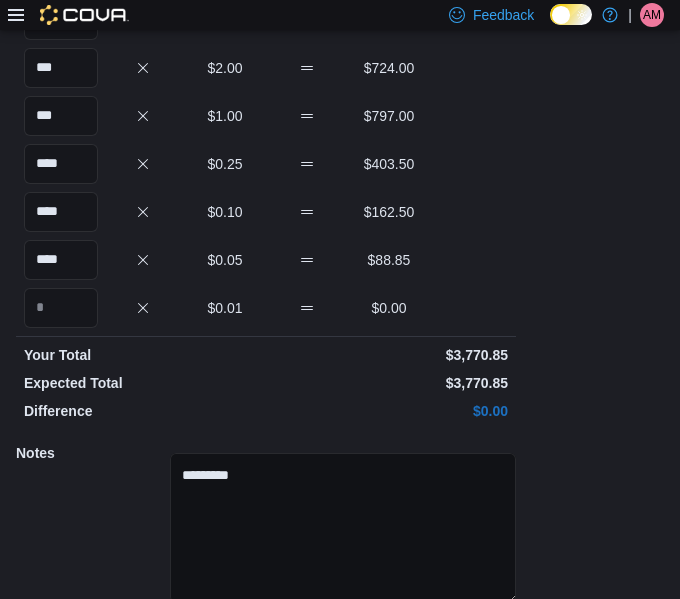 scroll, scrollTop: 478, scrollLeft: 0, axis: vertical 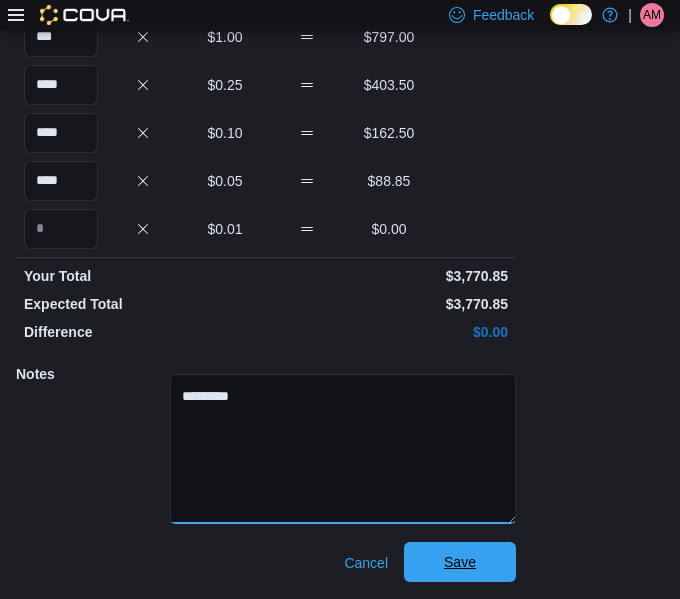 type on "*********" 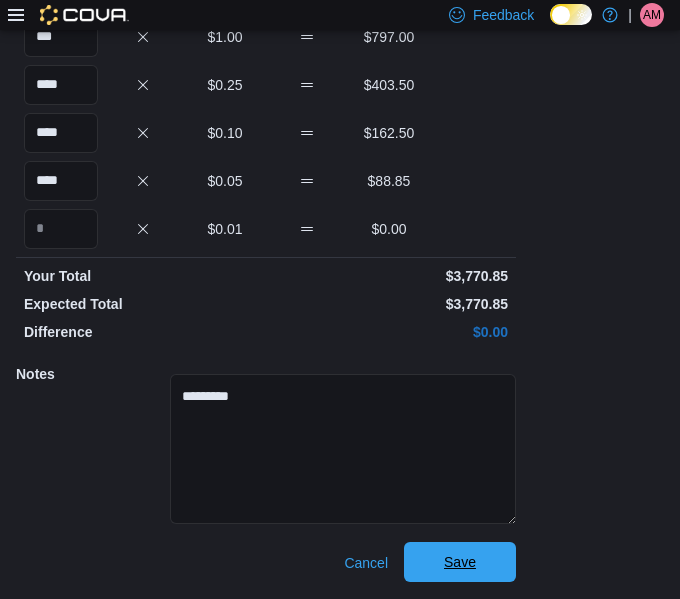 click on "Save" at bounding box center [460, 562] 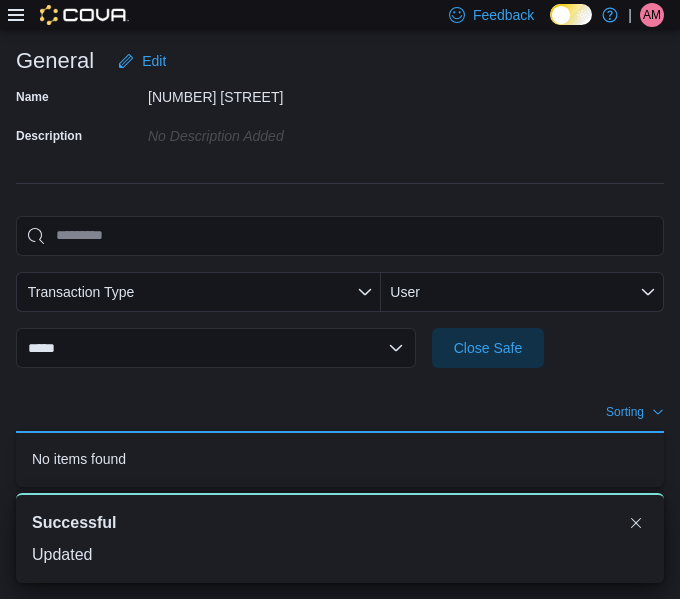 scroll, scrollTop: 284, scrollLeft: 0, axis: vertical 